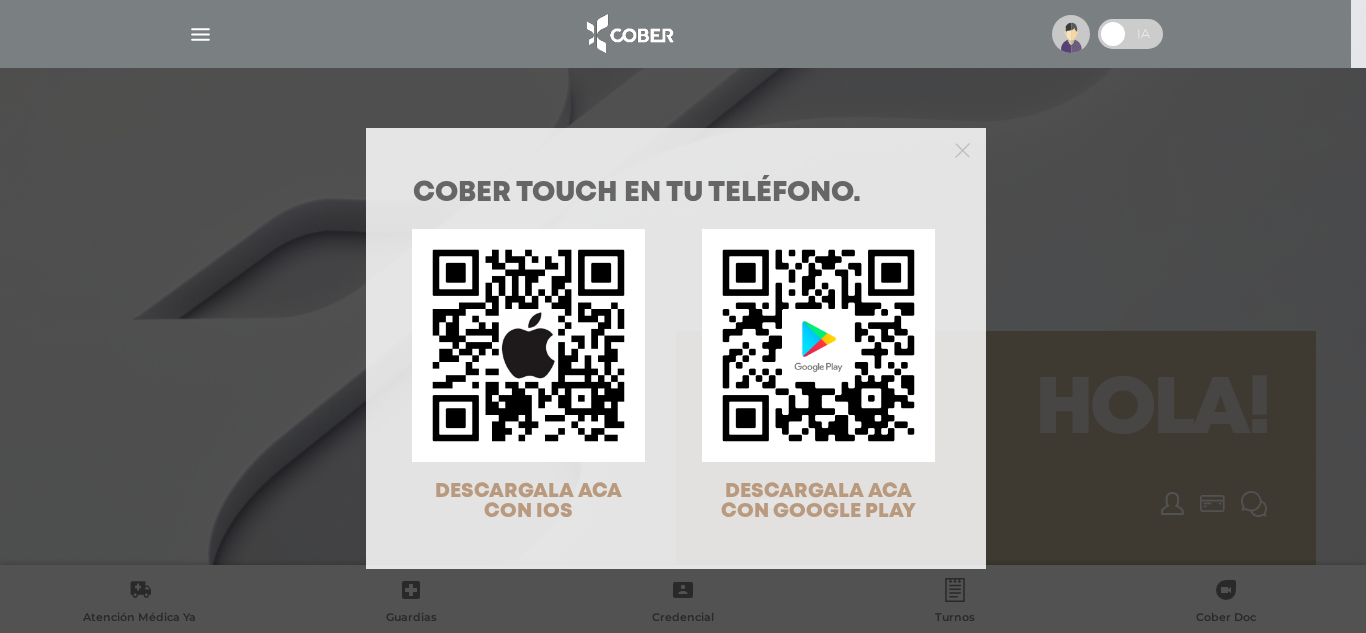 scroll, scrollTop: 0, scrollLeft: 0, axis: both 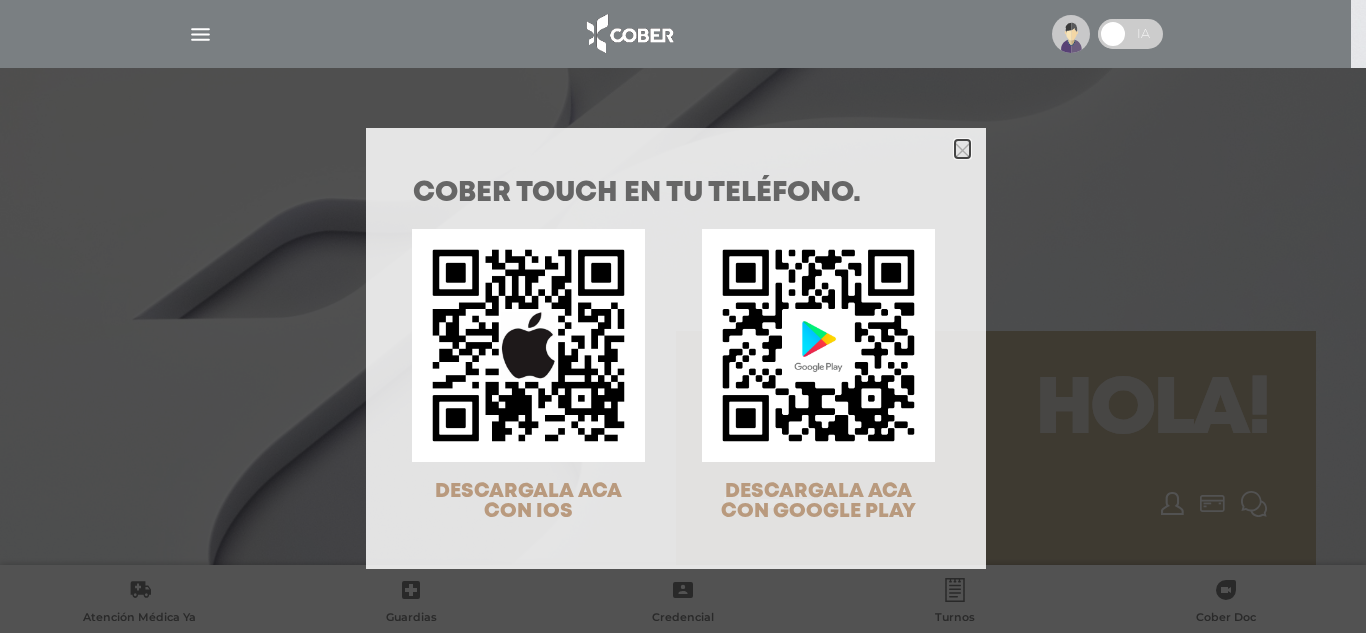 click 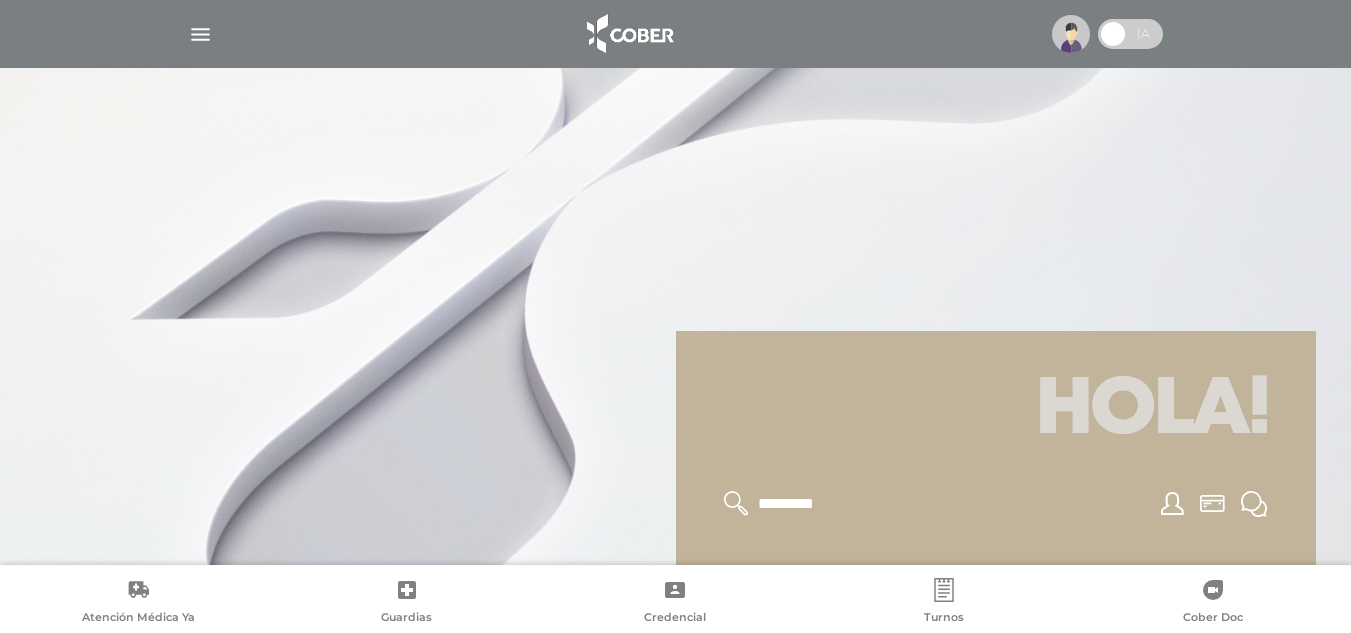 click at bounding box center [1071, 34] 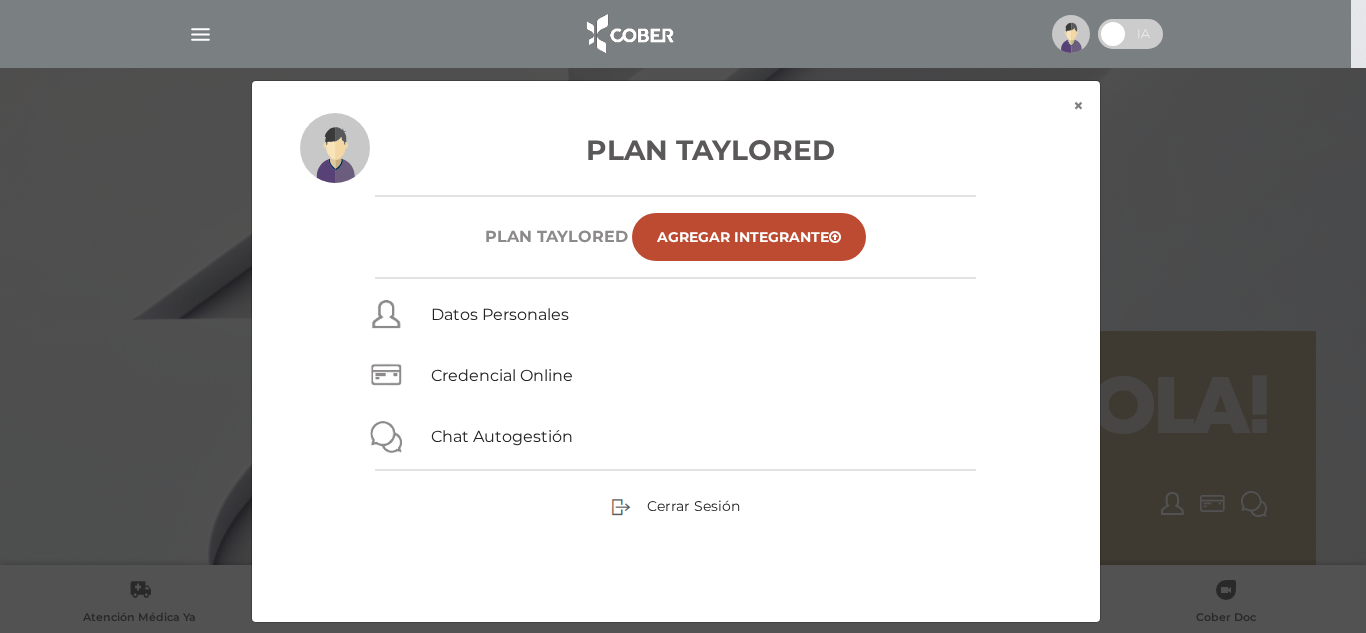 click at bounding box center [200, 34] 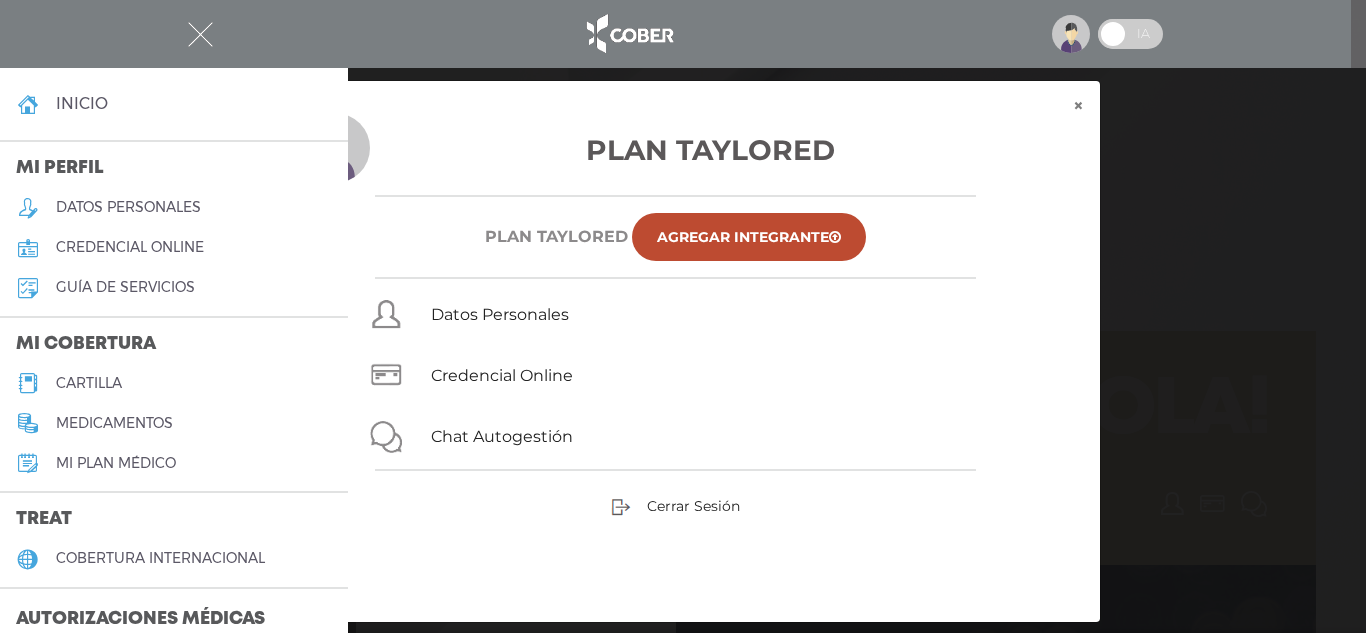click on "cartilla" at bounding box center (89, 383) 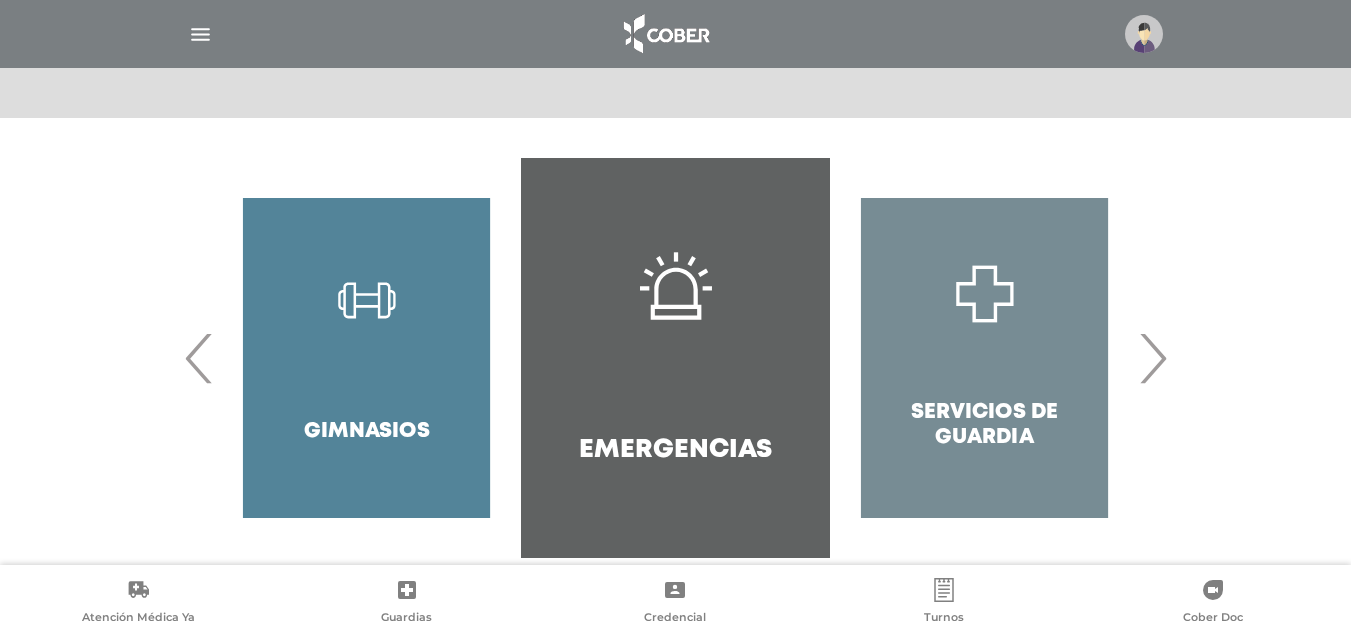 scroll, scrollTop: 394, scrollLeft: 0, axis: vertical 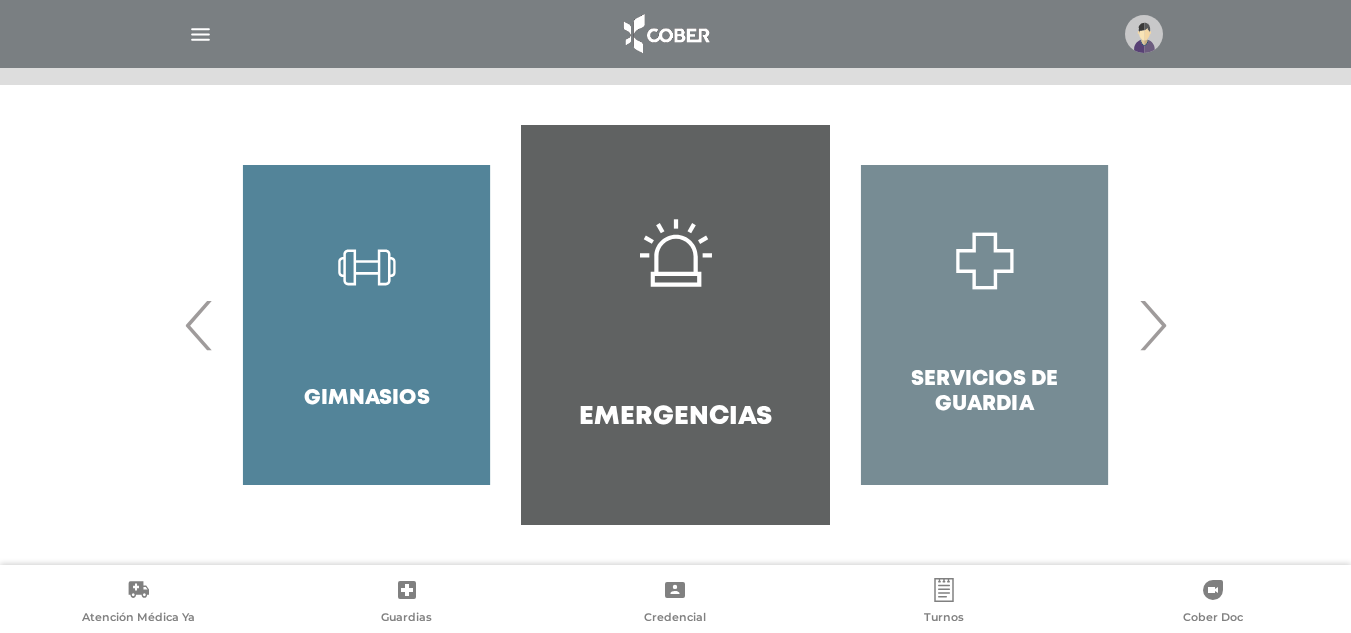 click on "›" at bounding box center [1152, 325] 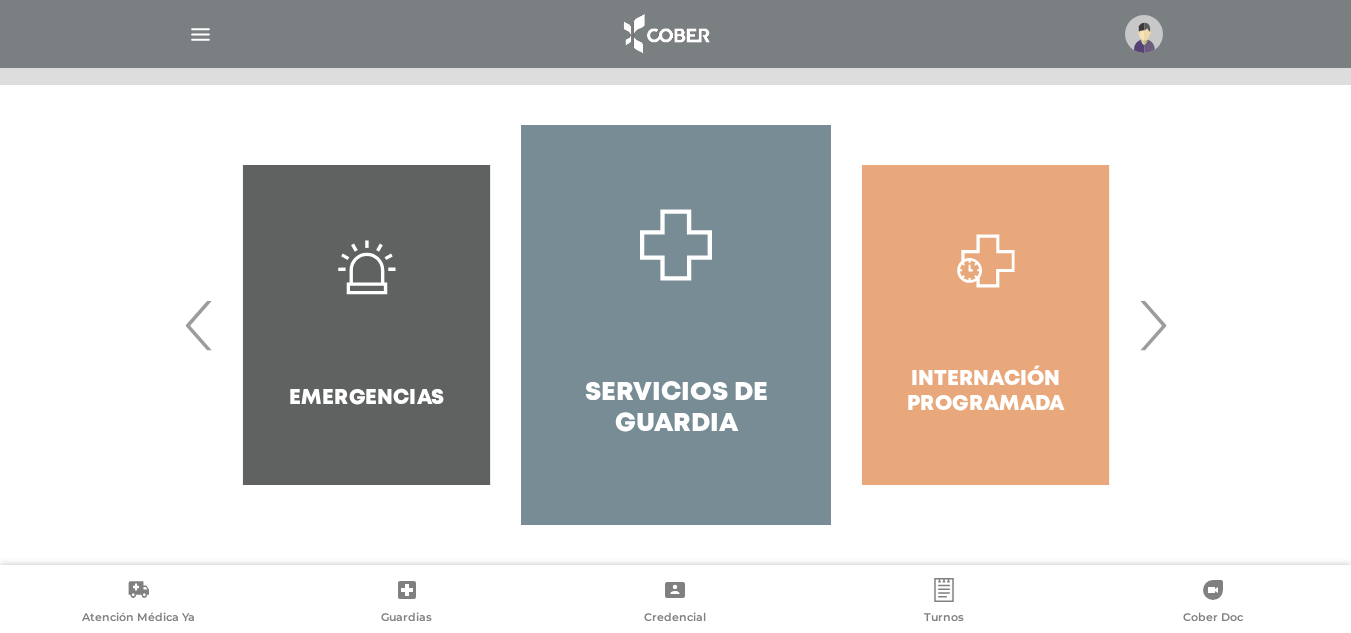click on "›" at bounding box center [1152, 325] 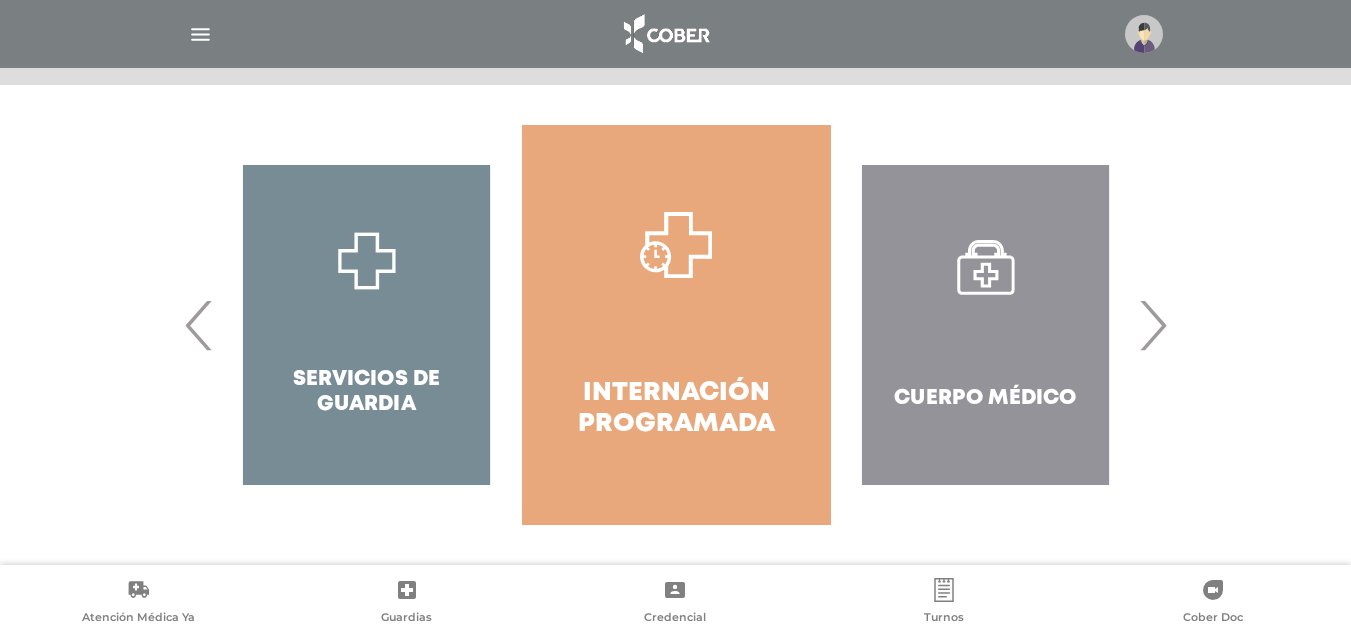 click on "›" at bounding box center (1152, 325) 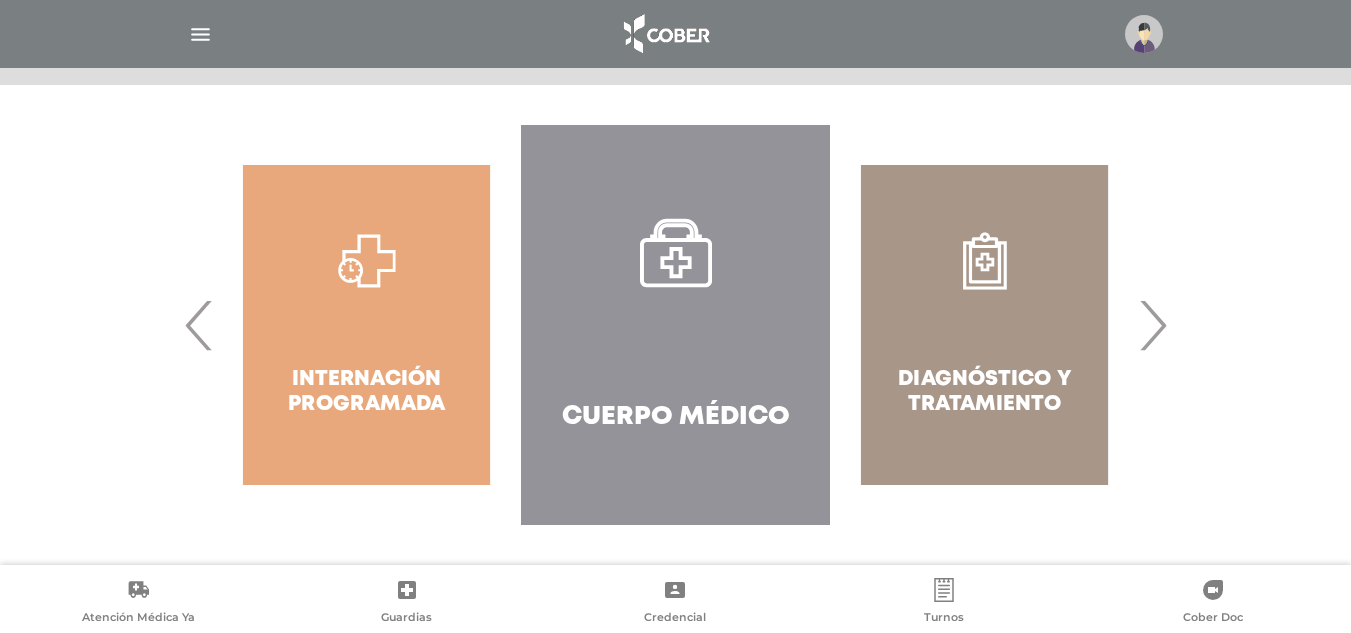 click on "›" at bounding box center [1152, 325] 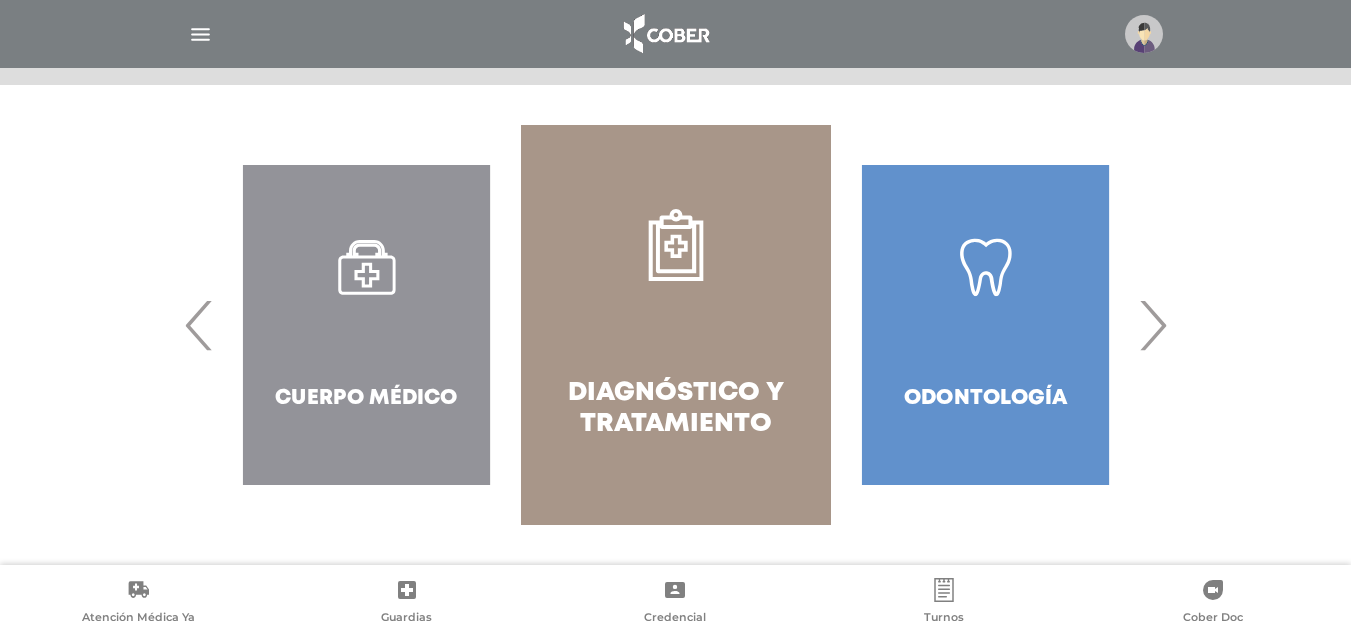 click on "›" at bounding box center (1152, 325) 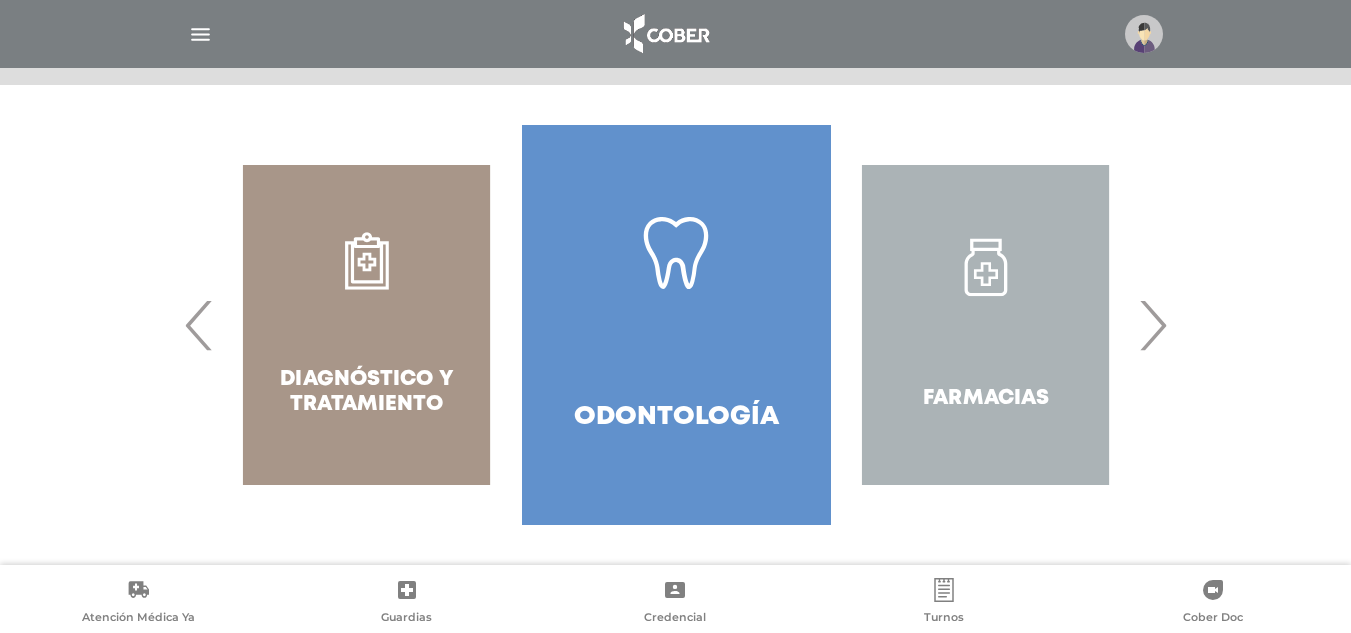 click on "›" at bounding box center (1152, 325) 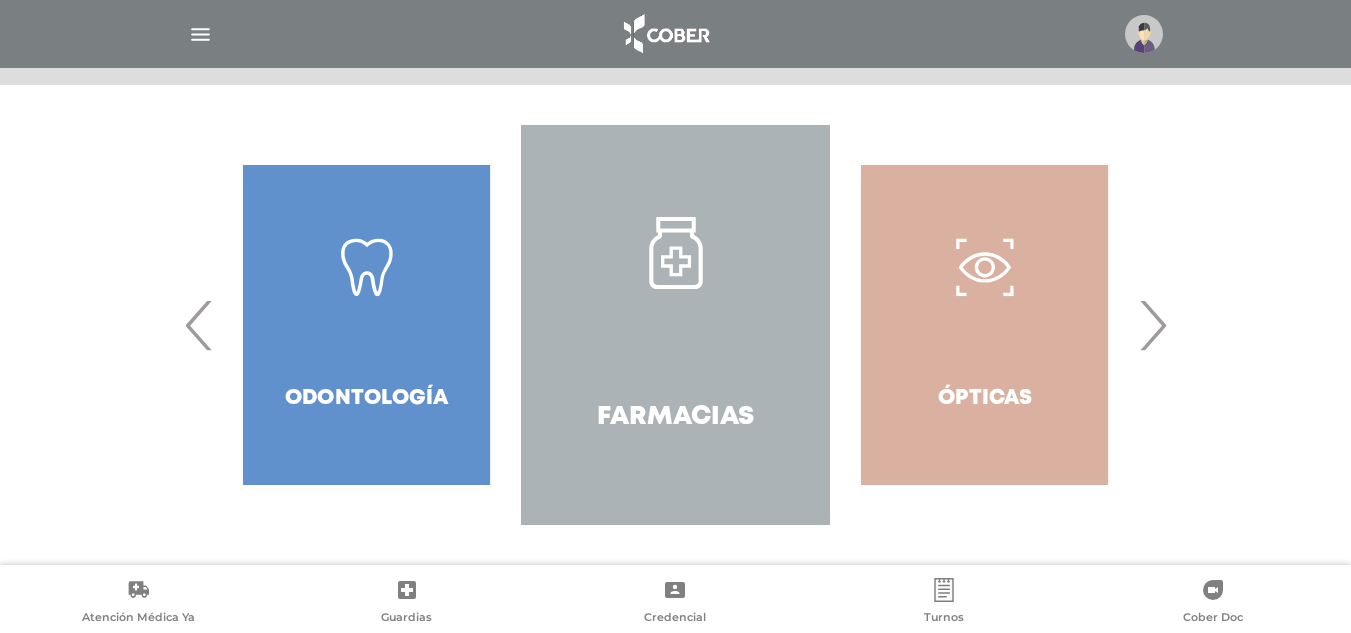 click on "Farmacias" at bounding box center (675, 325) 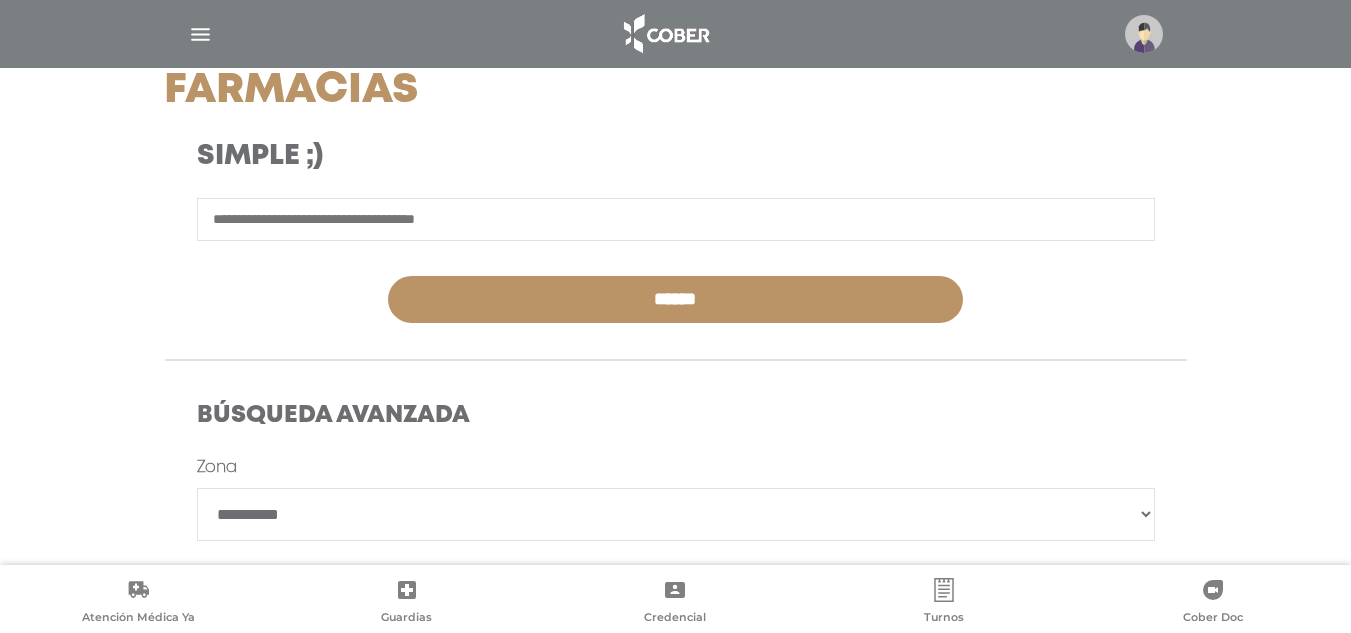 scroll, scrollTop: 300, scrollLeft: 0, axis: vertical 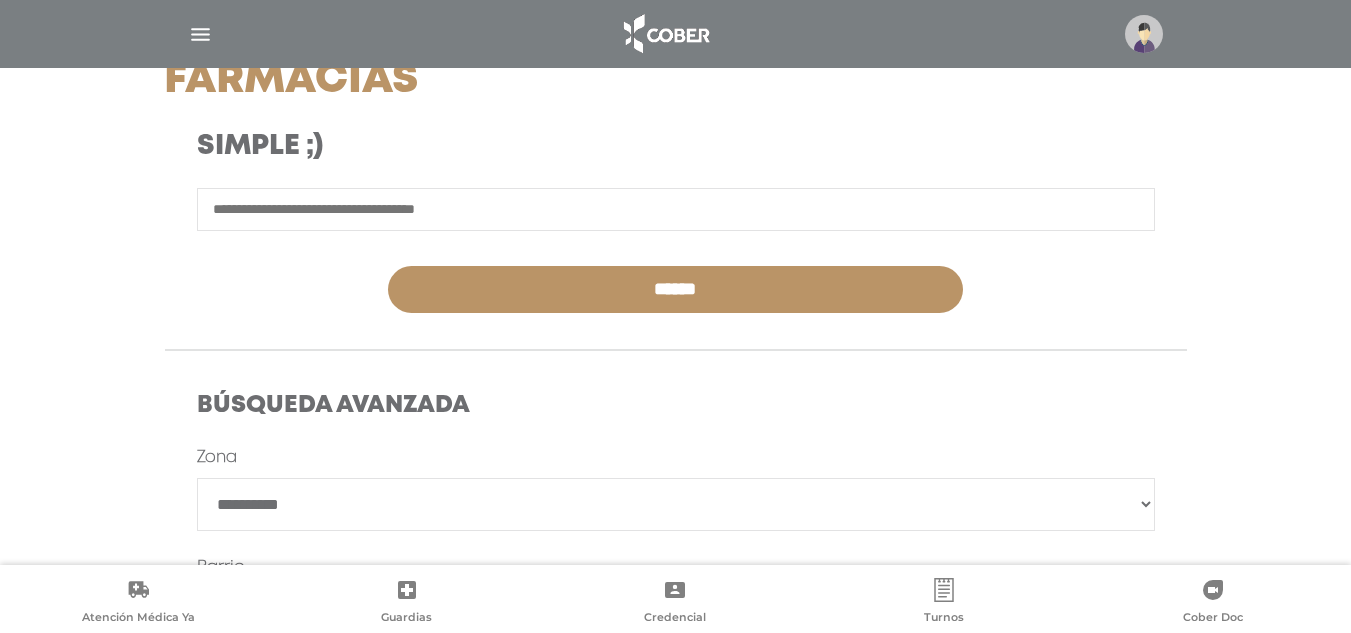 click on "******" at bounding box center [676, 250] 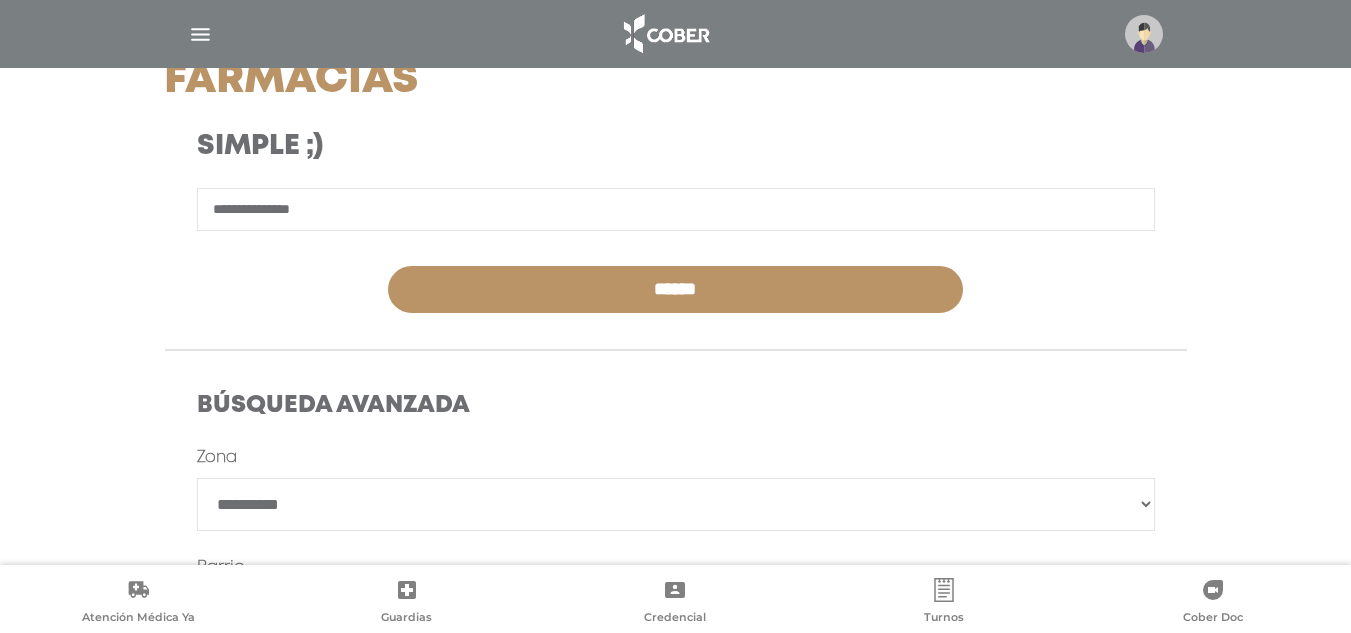 type on "**********" 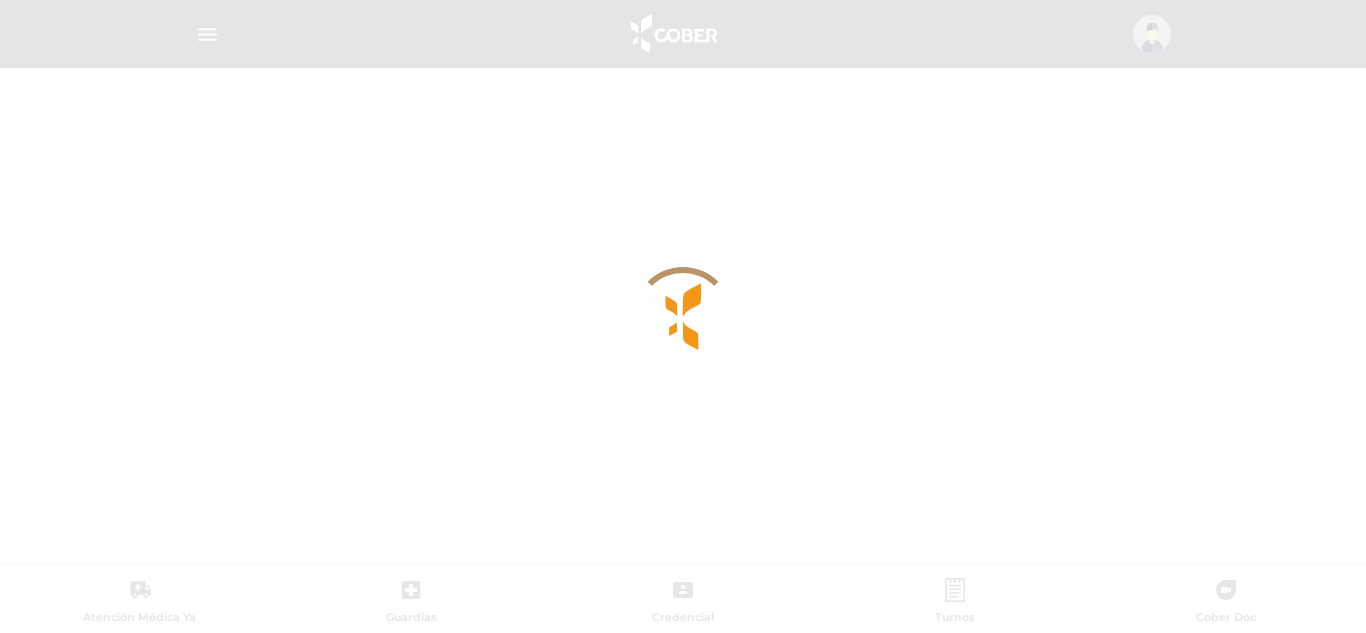 scroll, scrollTop: 0, scrollLeft: 0, axis: both 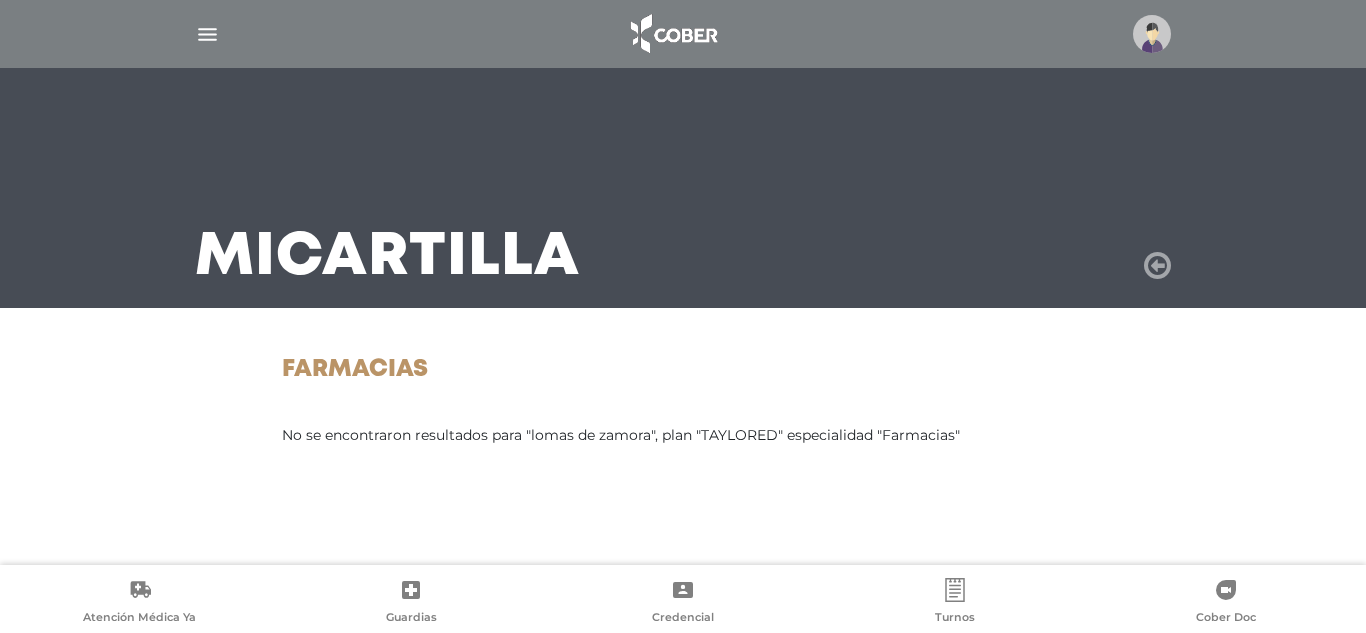 click at bounding box center [1157, 266] 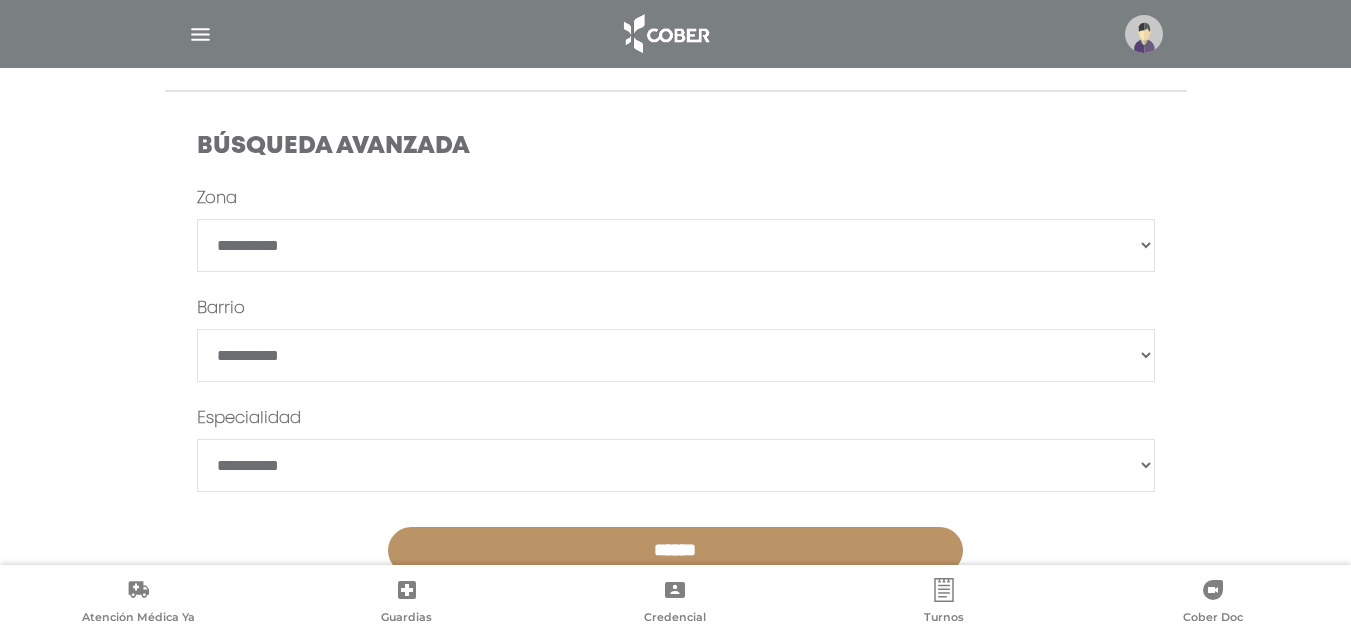 scroll, scrollTop: 618, scrollLeft: 0, axis: vertical 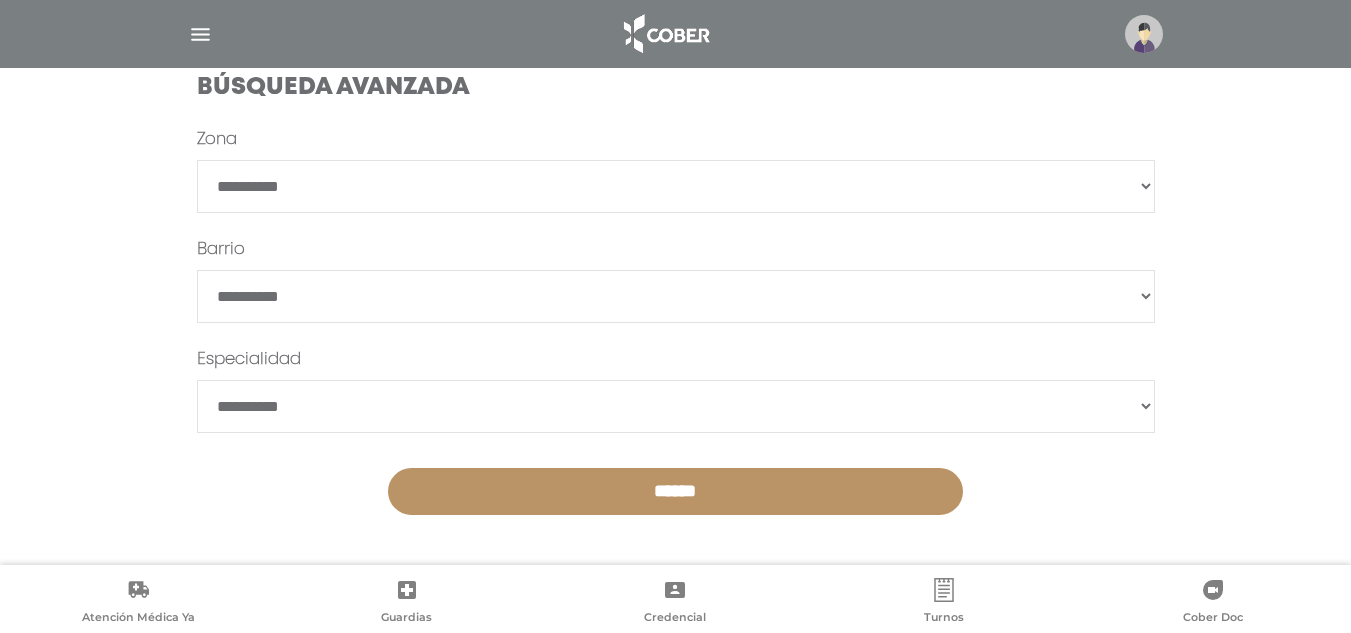 click on "**********" at bounding box center (676, 186) 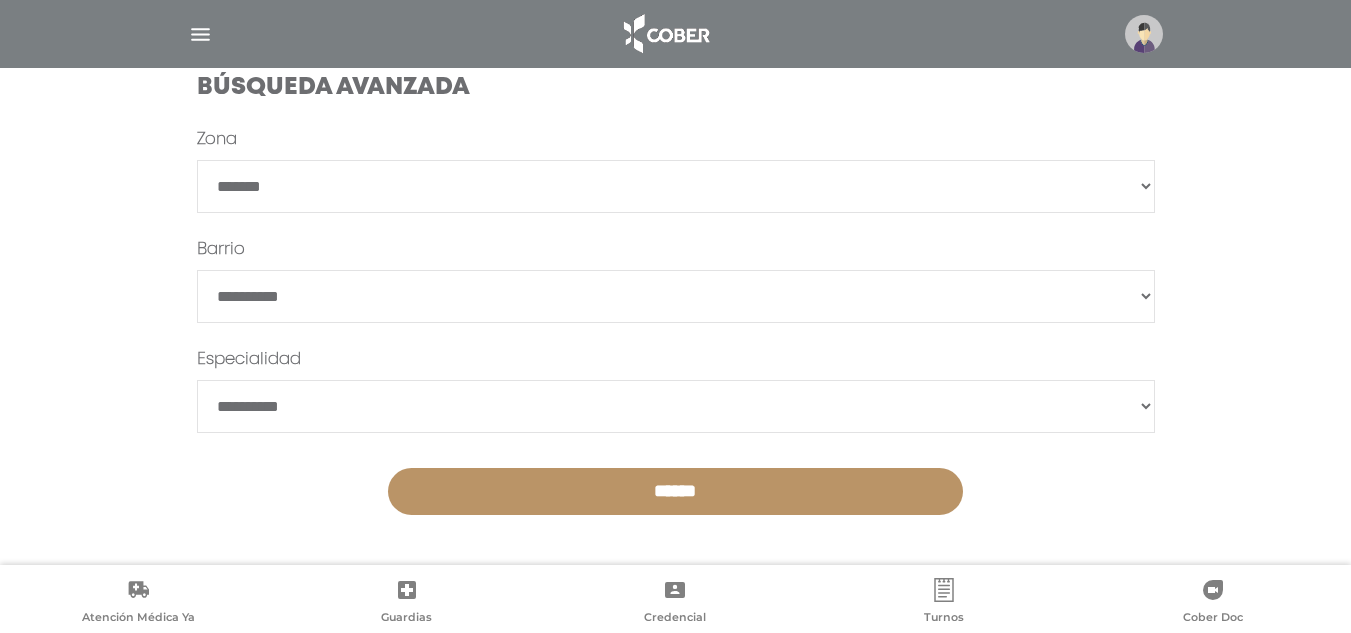 click on "**********" at bounding box center [676, 186] 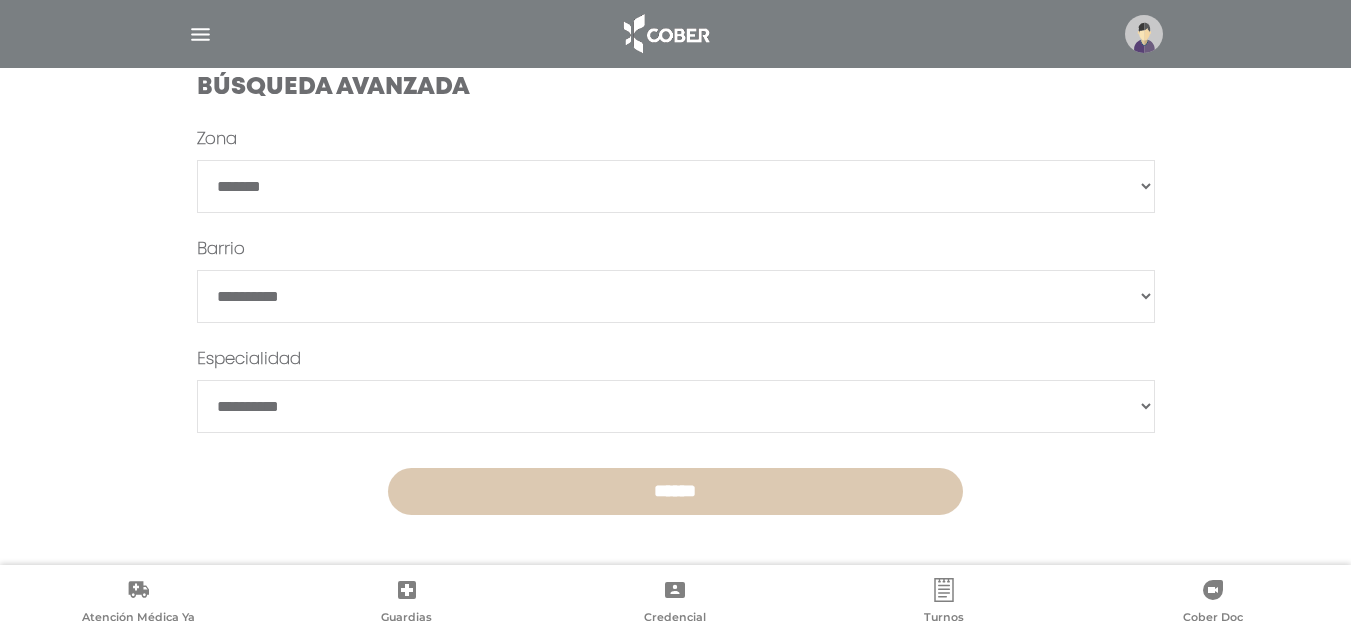 click on "******" at bounding box center [675, 491] 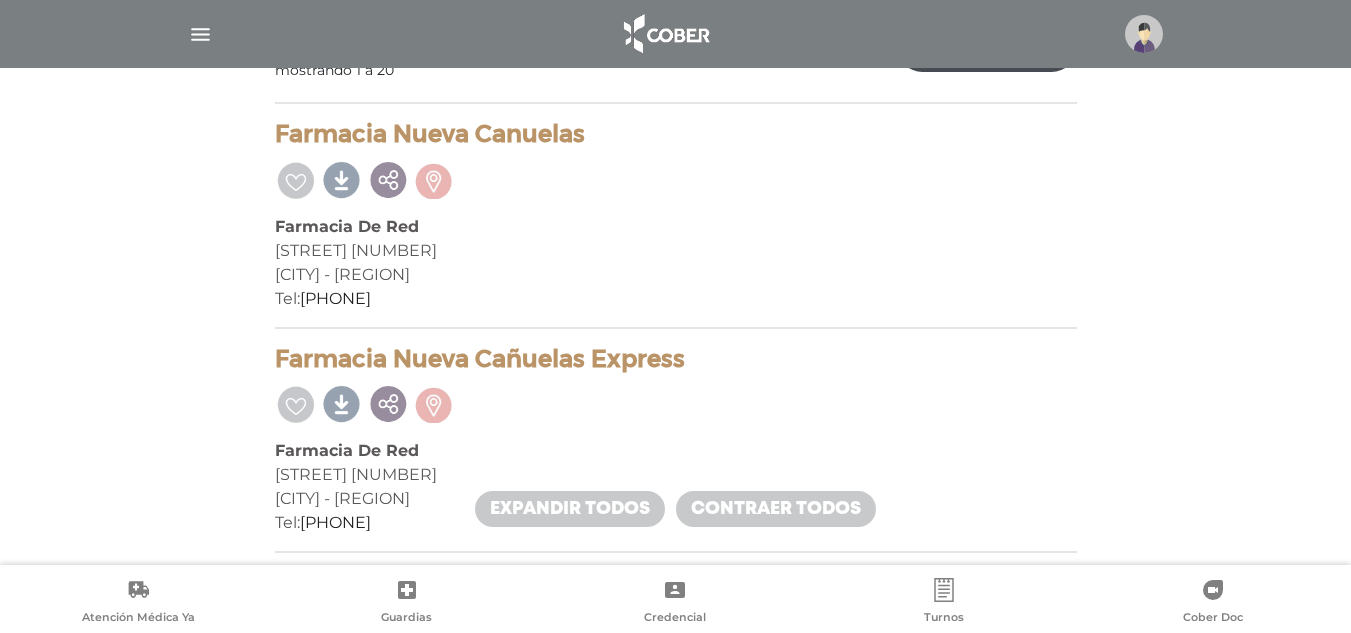 scroll, scrollTop: 300, scrollLeft: 0, axis: vertical 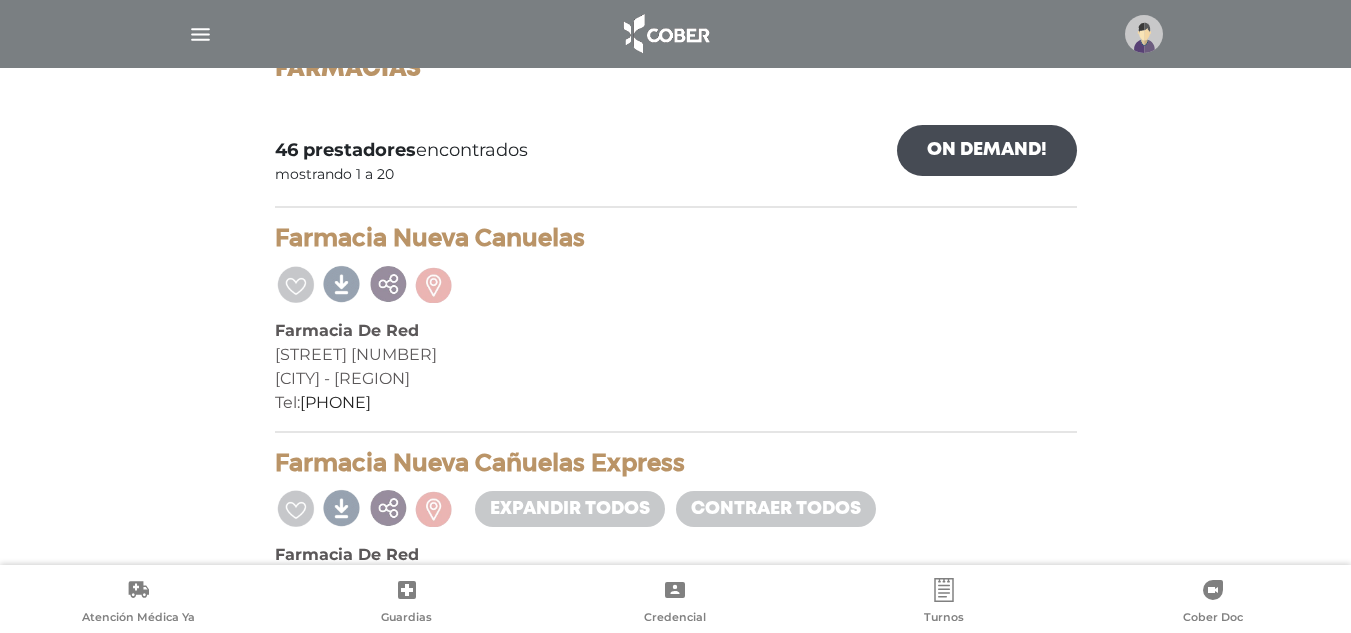 click on "On Demand!" at bounding box center (987, 150) 